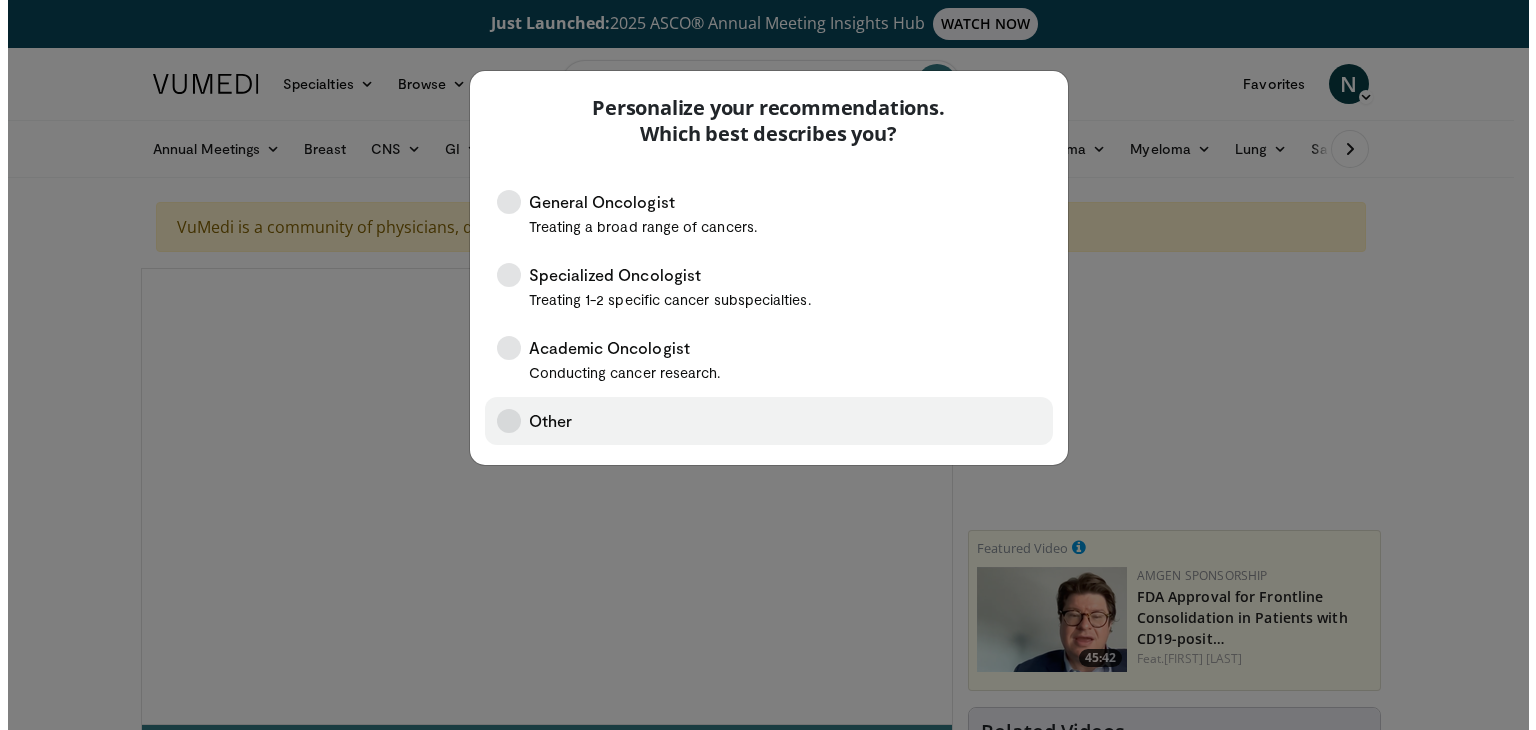 scroll, scrollTop: 0, scrollLeft: 0, axis: both 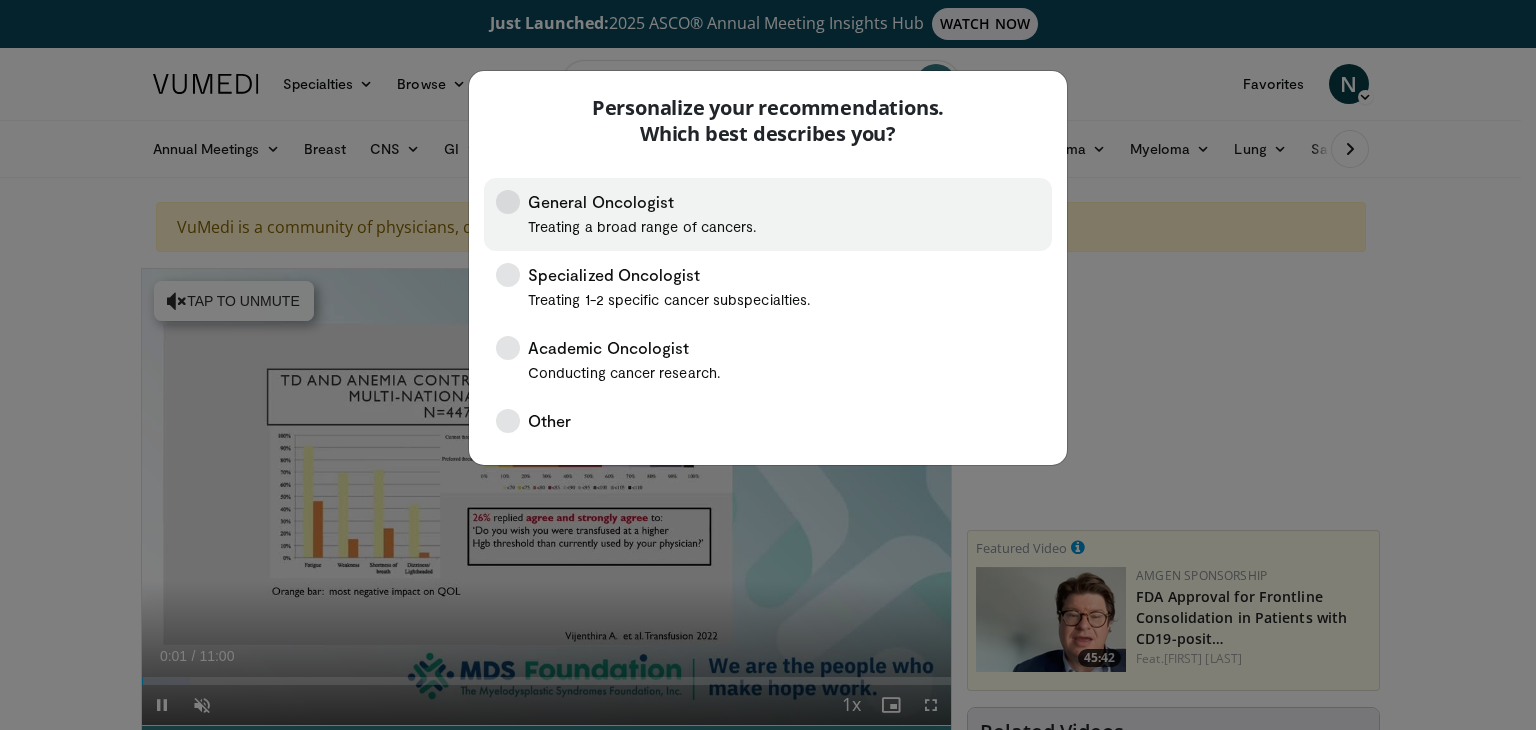 click on "Treating a broad range of cancers." at bounding box center [642, 226] 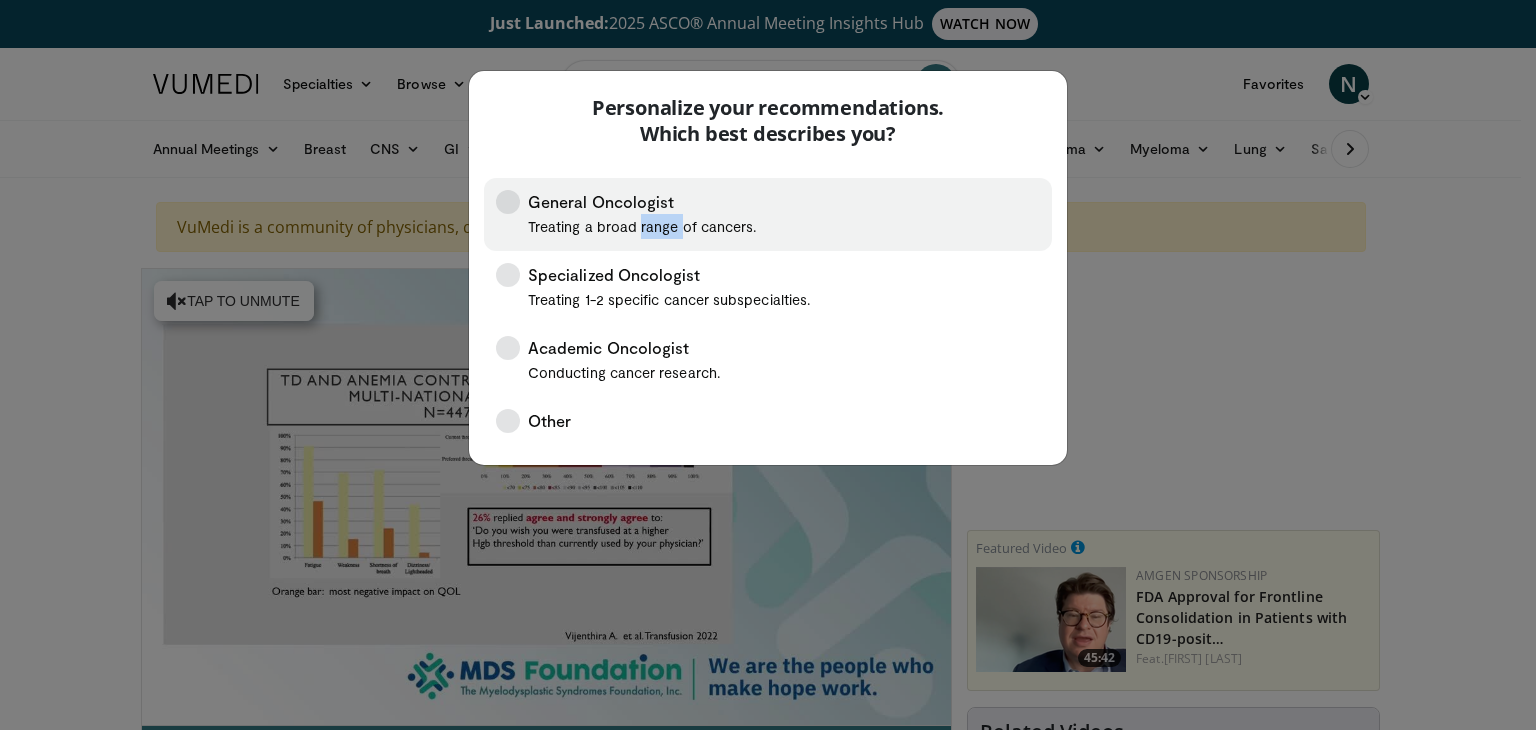click on "Treating a broad range of cancers." at bounding box center [642, 226] 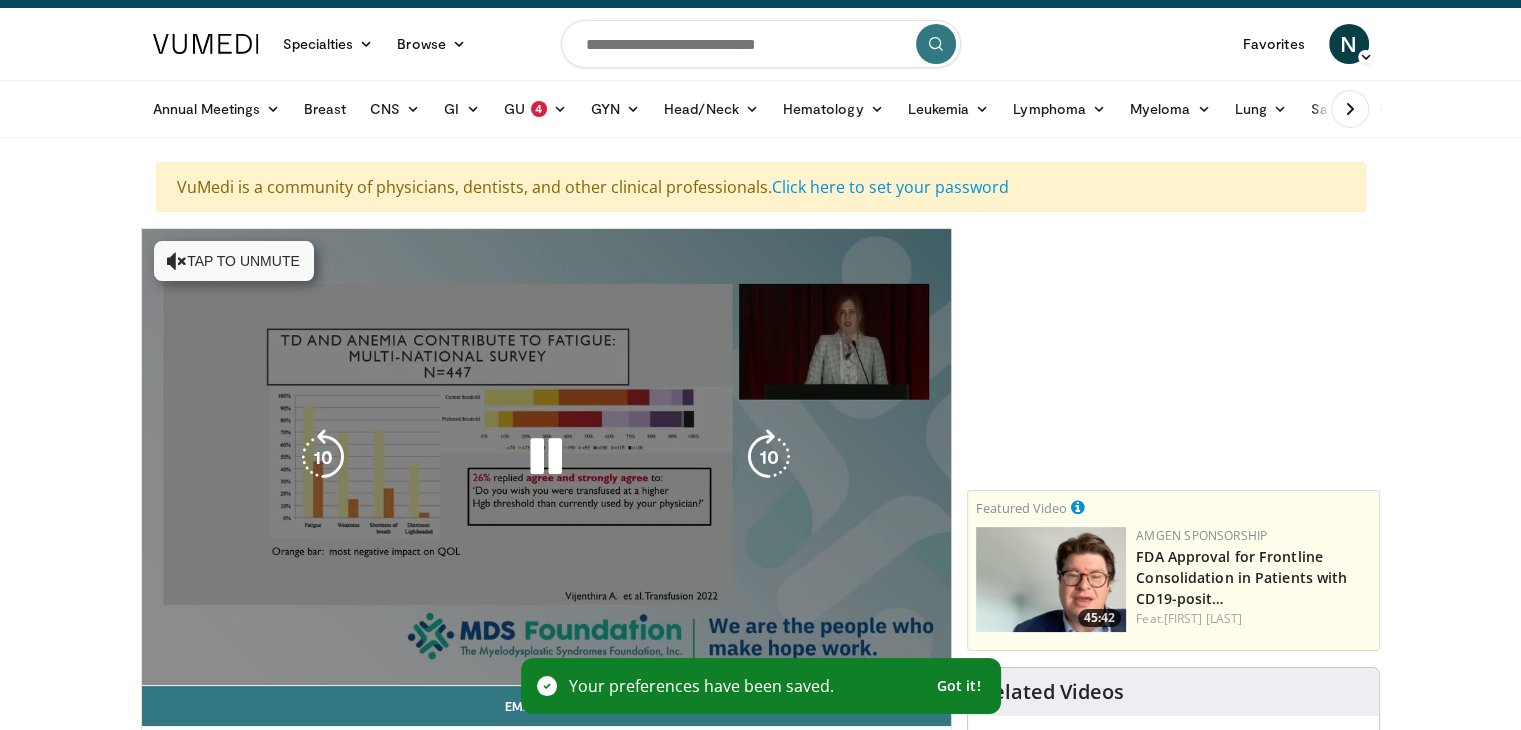 scroll, scrollTop: 32, scrollLeft: 0, axis: vertical 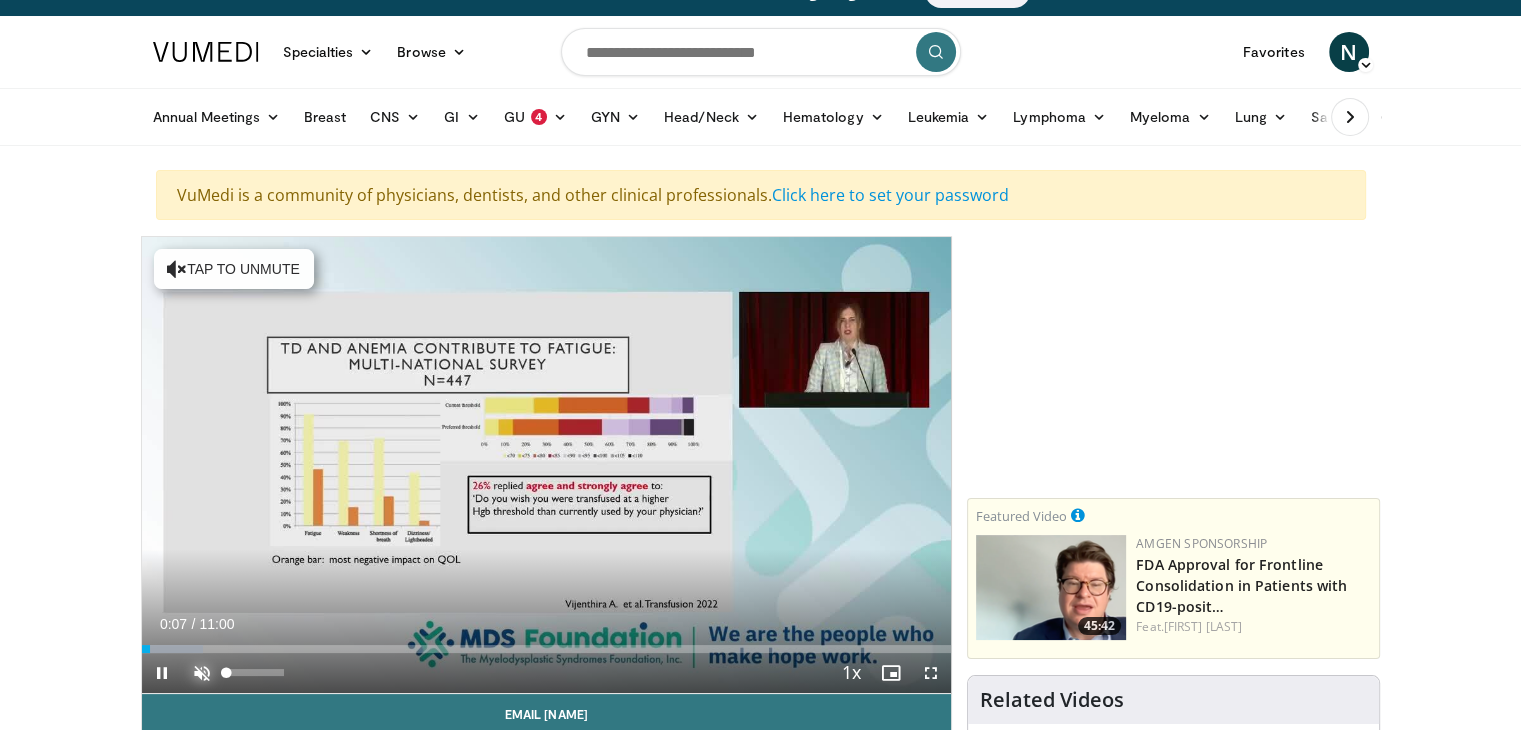 click at bounding box center (202, 673) 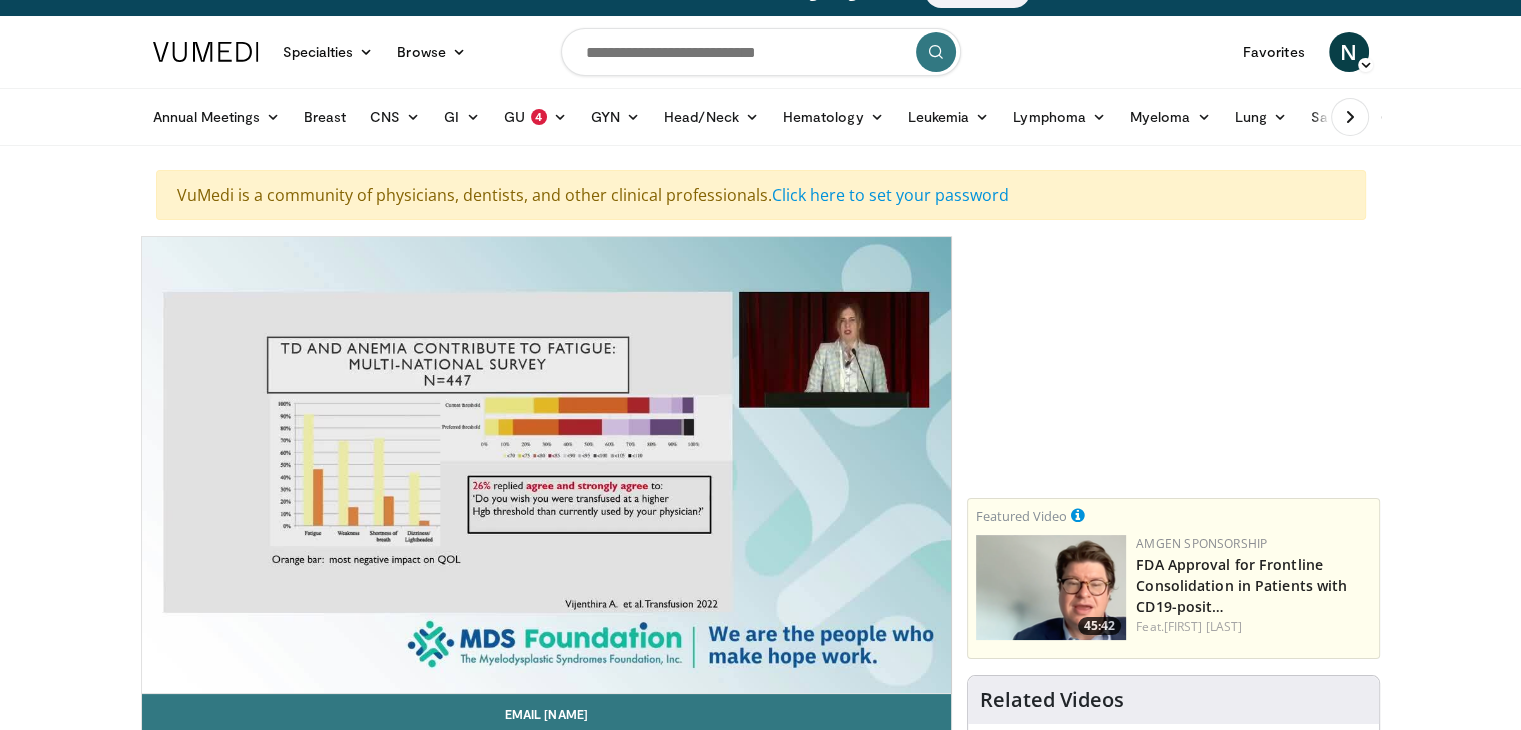 click on "**********" at bounding box center [547, 465] 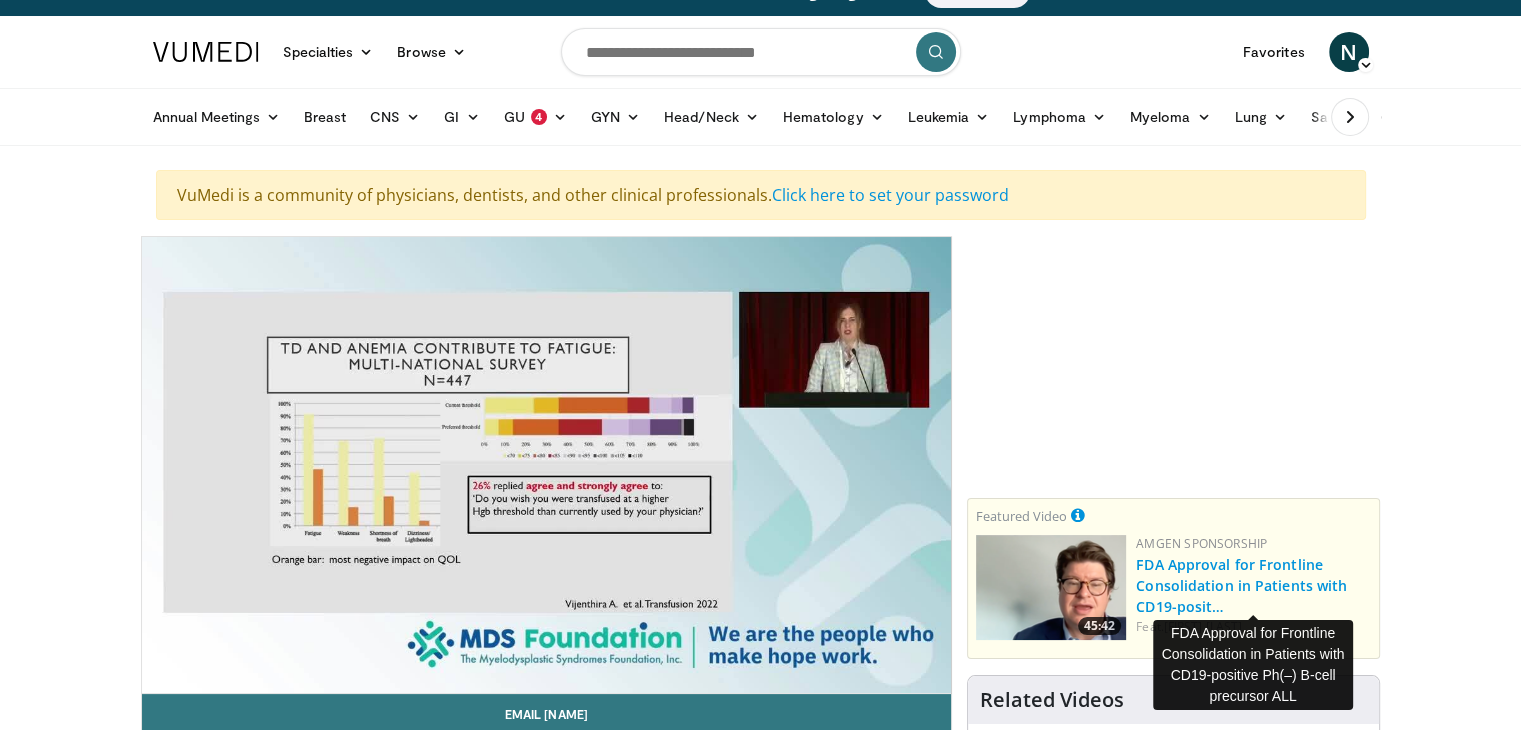 click on "FDA Approval for Frontline Consolidation in Patients with CD19-posit…" at bounding box center (1241, 585) 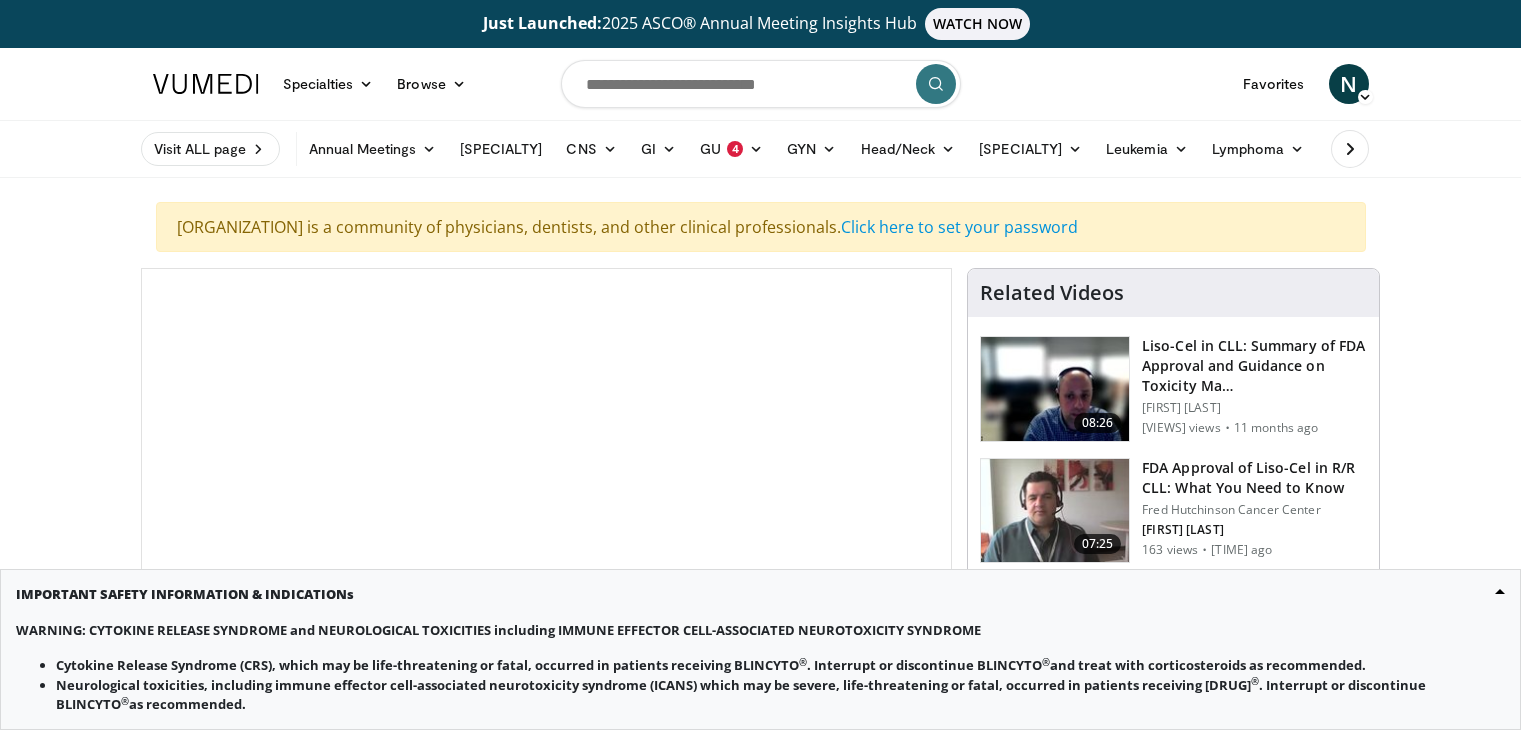 scroll, scrollTop: 0, scrollLeft: 0, axis: both 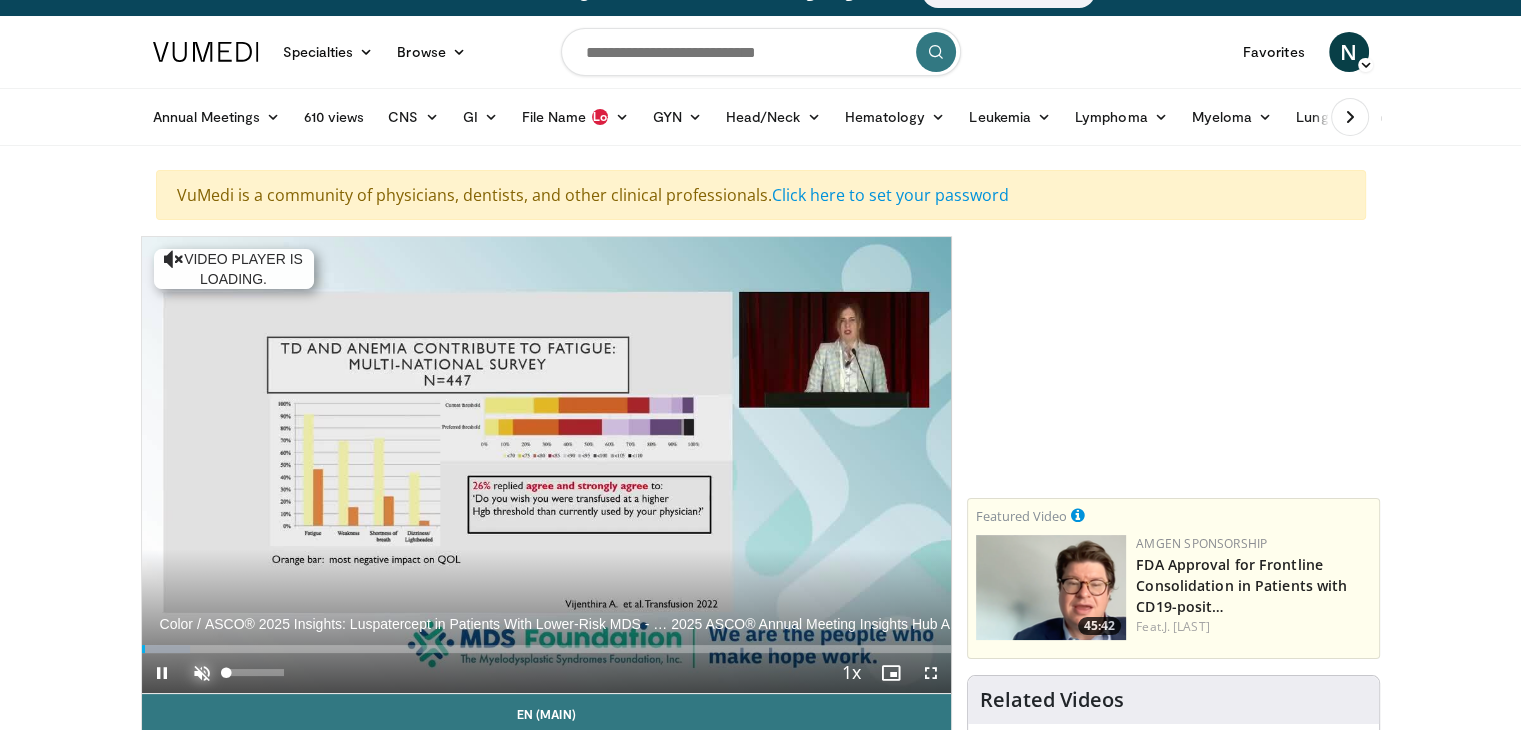 click at bounding box center [202, 673] 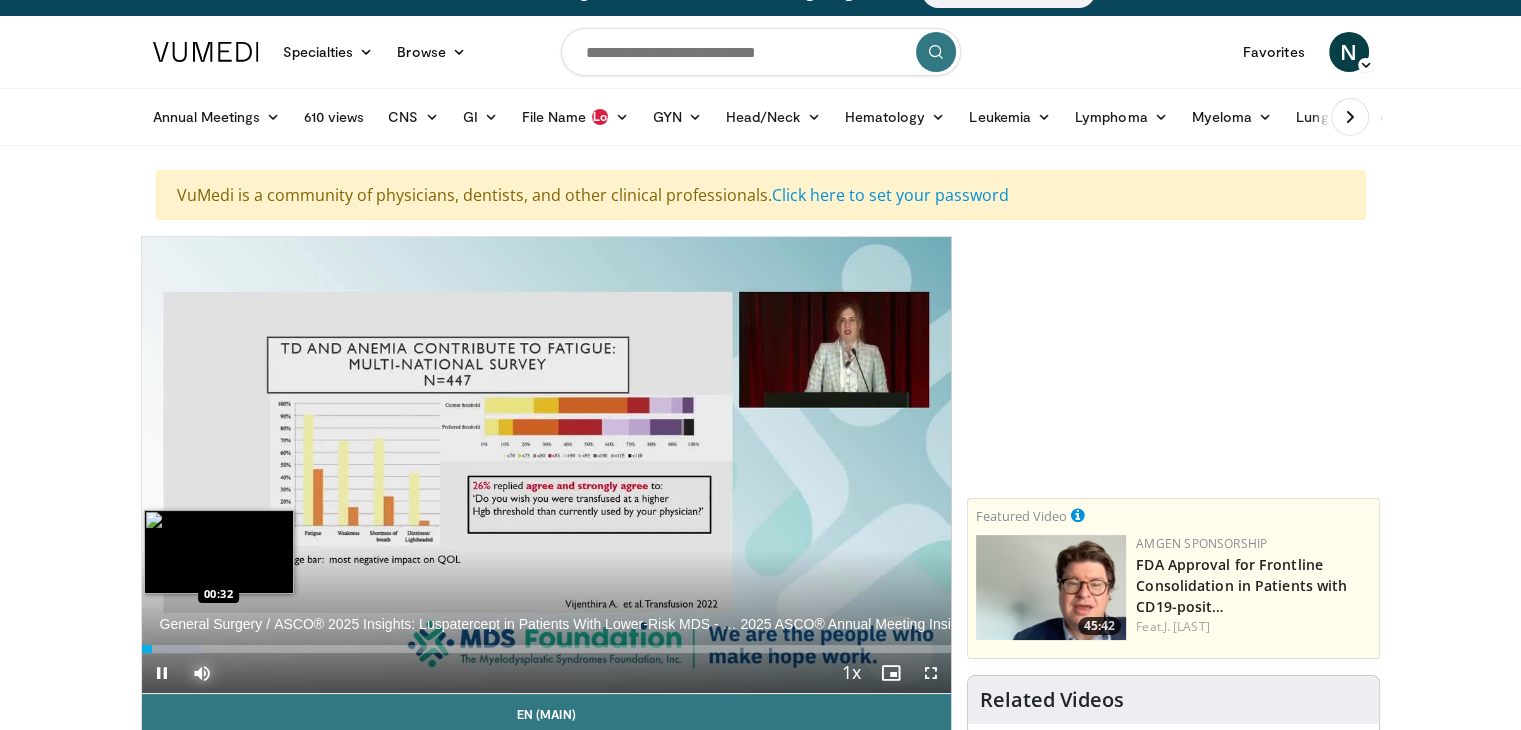 click on "Loaded :  7.55% 00:08 00:32" at bounding box center [547, 643] 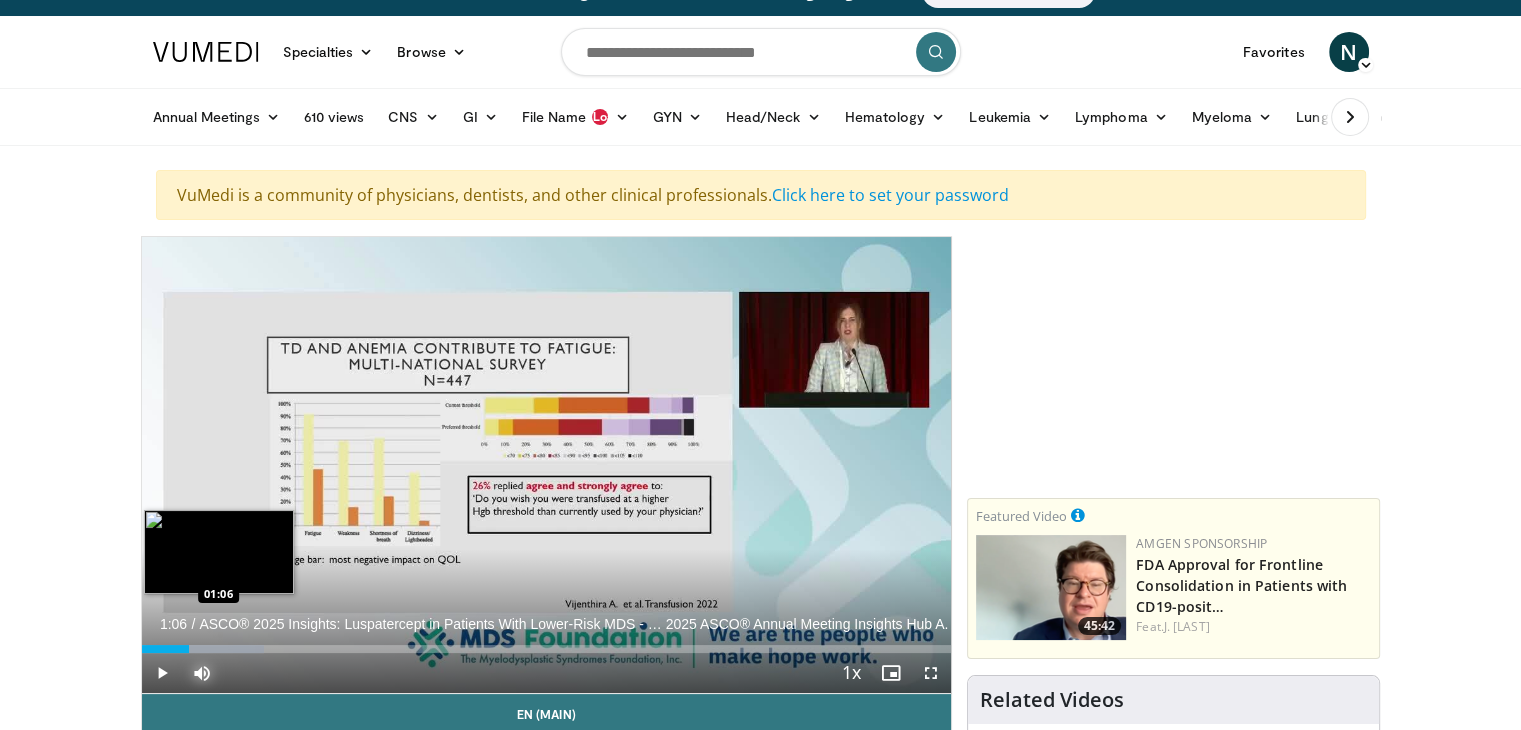 click at bounding box center (204, 649) 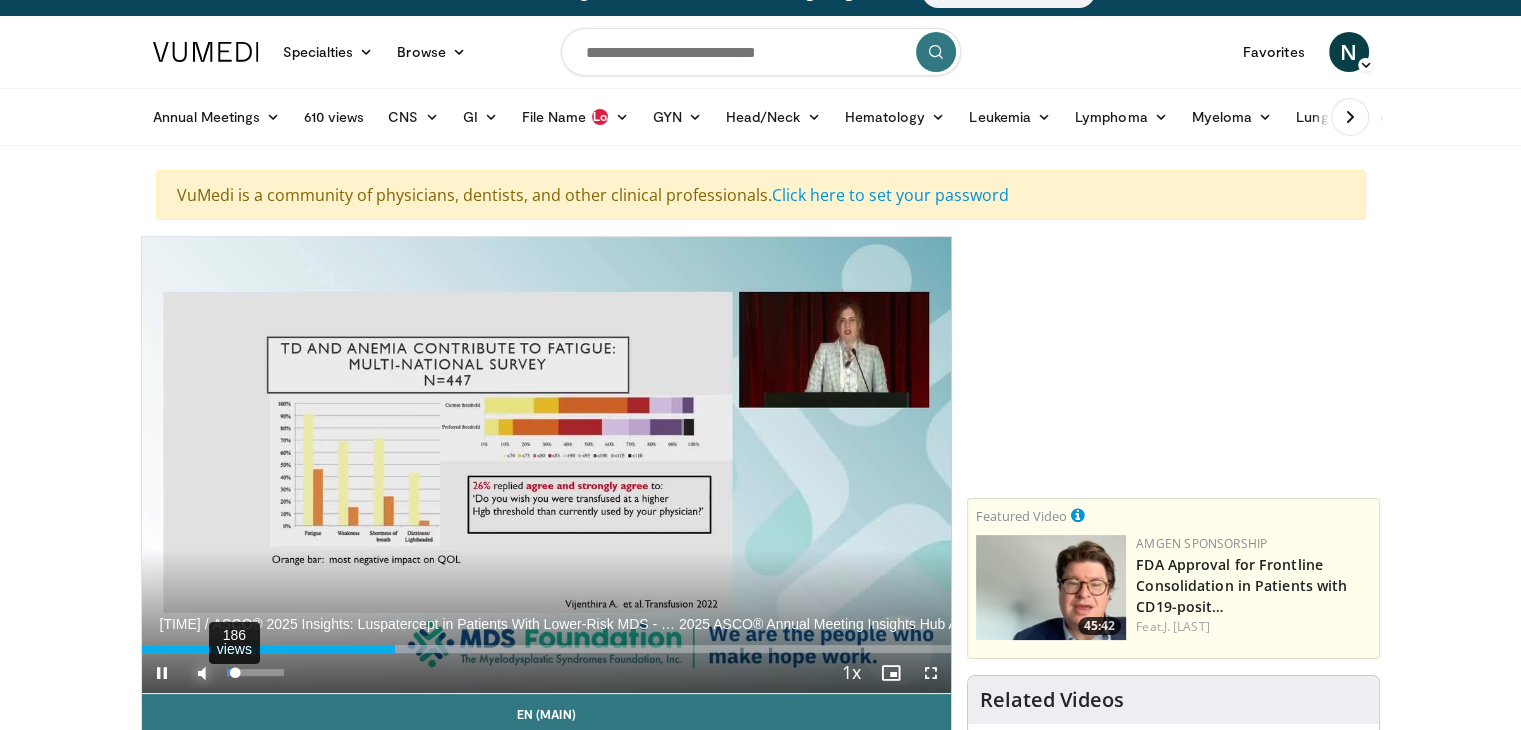 click on "186 views" at bounding box center (255, 672) 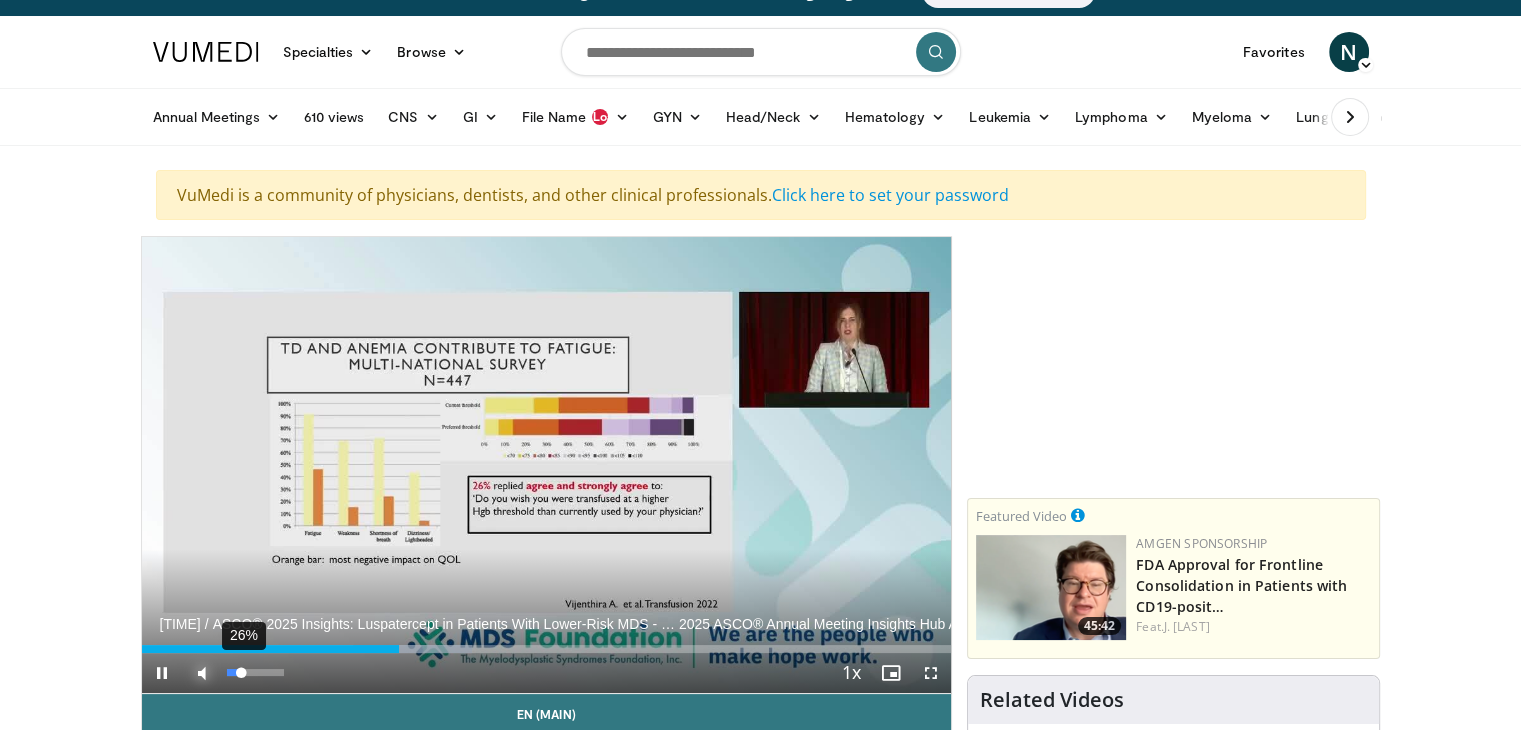 click at bounding box center (234, 672) 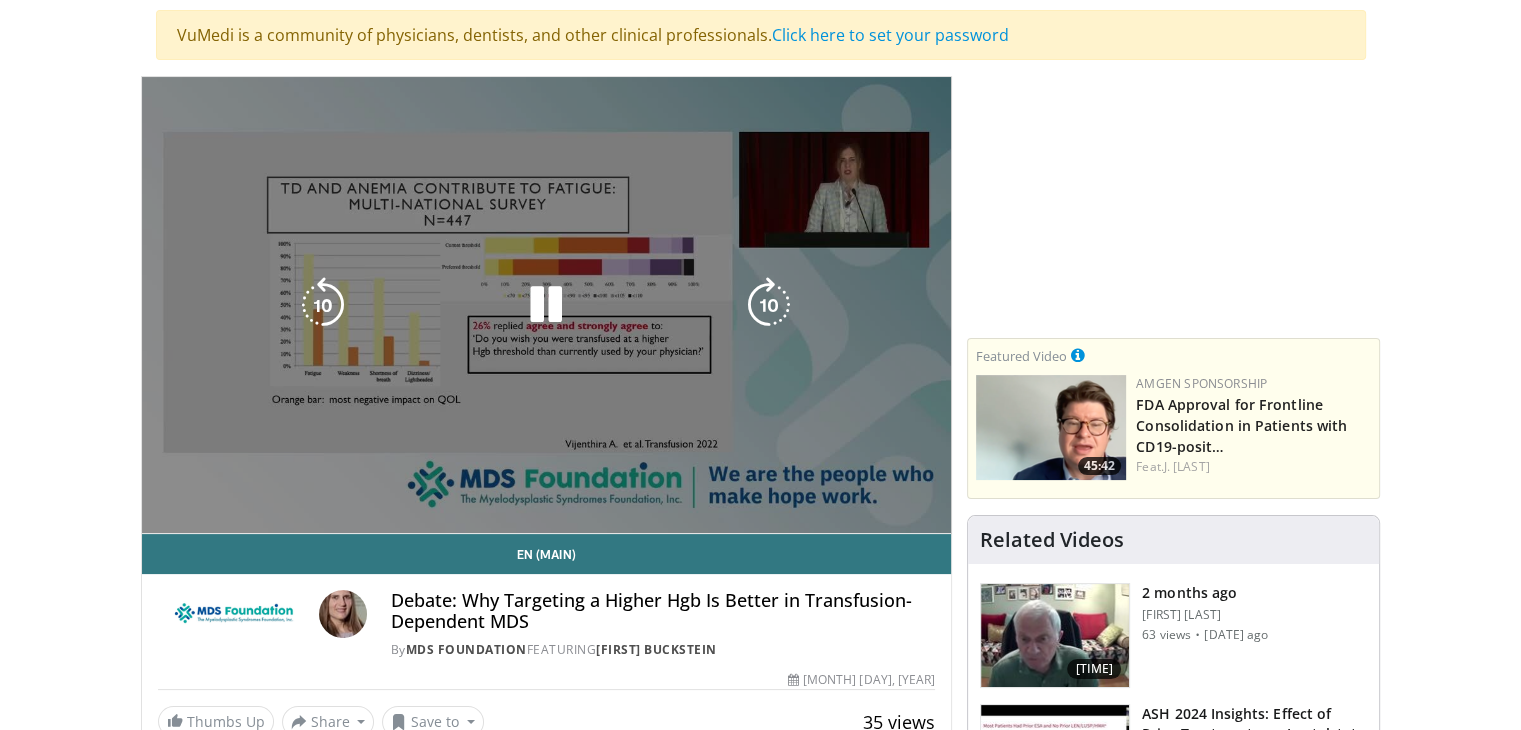 scroll, scrollTop: 192, scrollLeft: 0, axis: vertical 